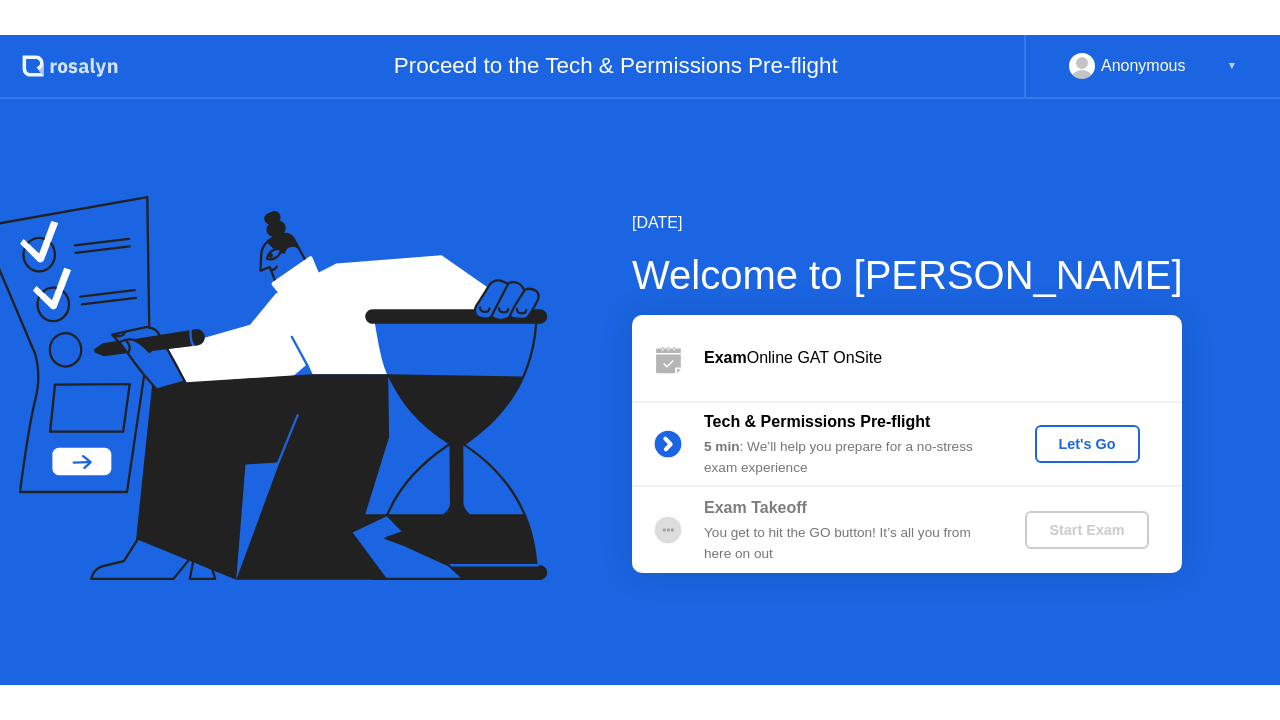 scroll, scrollTop: 0, scrollLeft: 0, axis: both 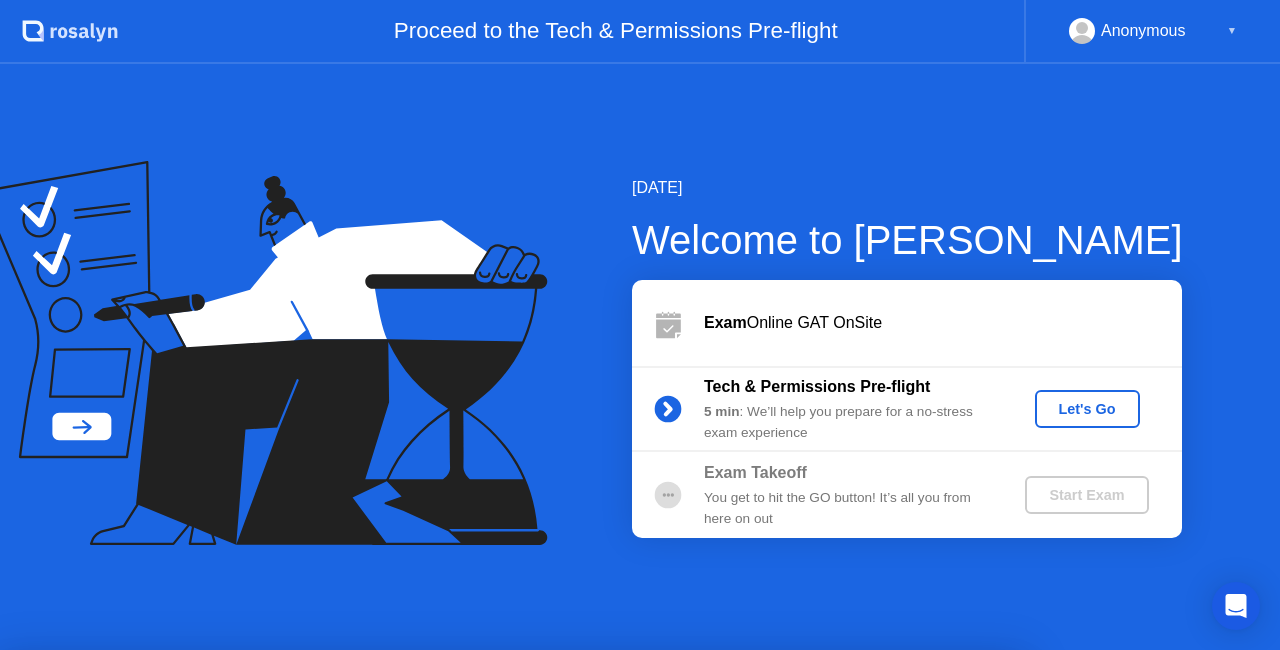 click on "No" at bounding box center [560, 763] 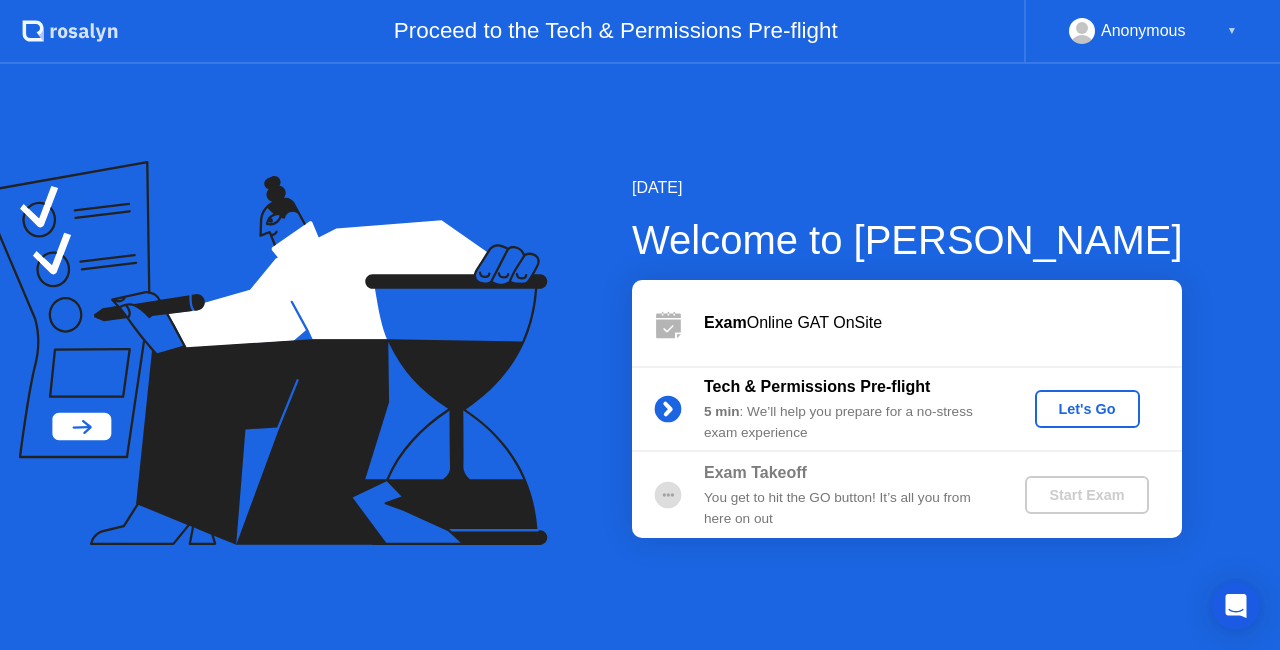 click on "Let's Go" 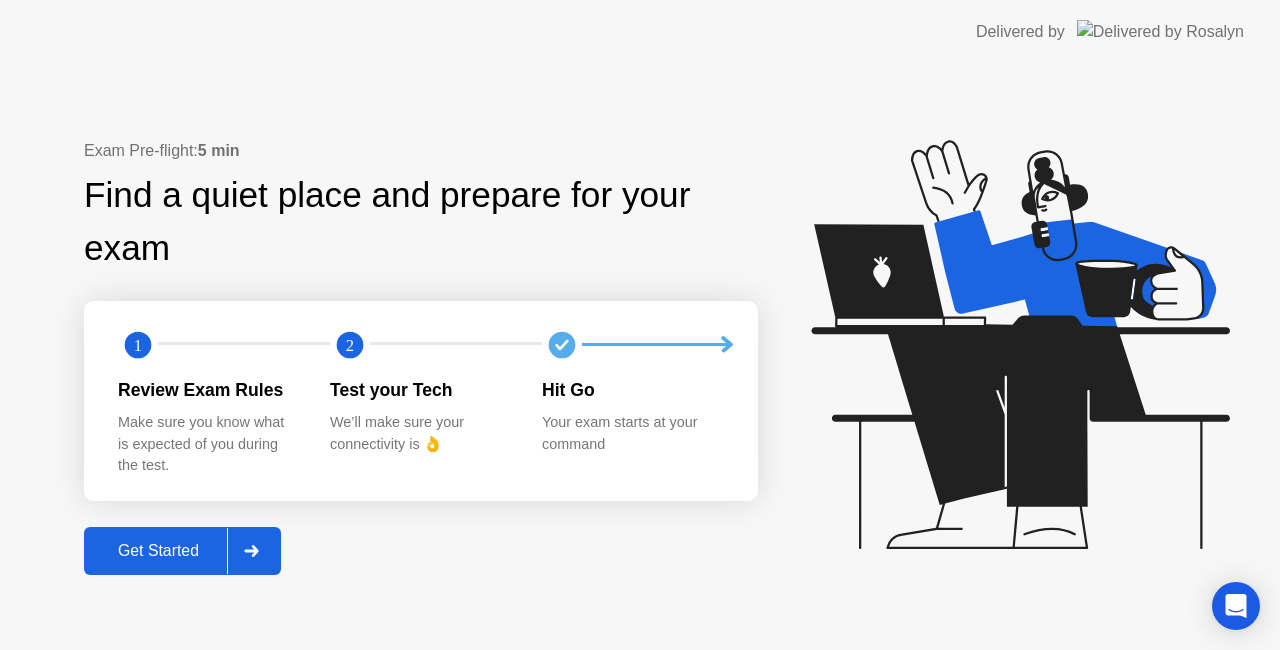 click on "Get Started" 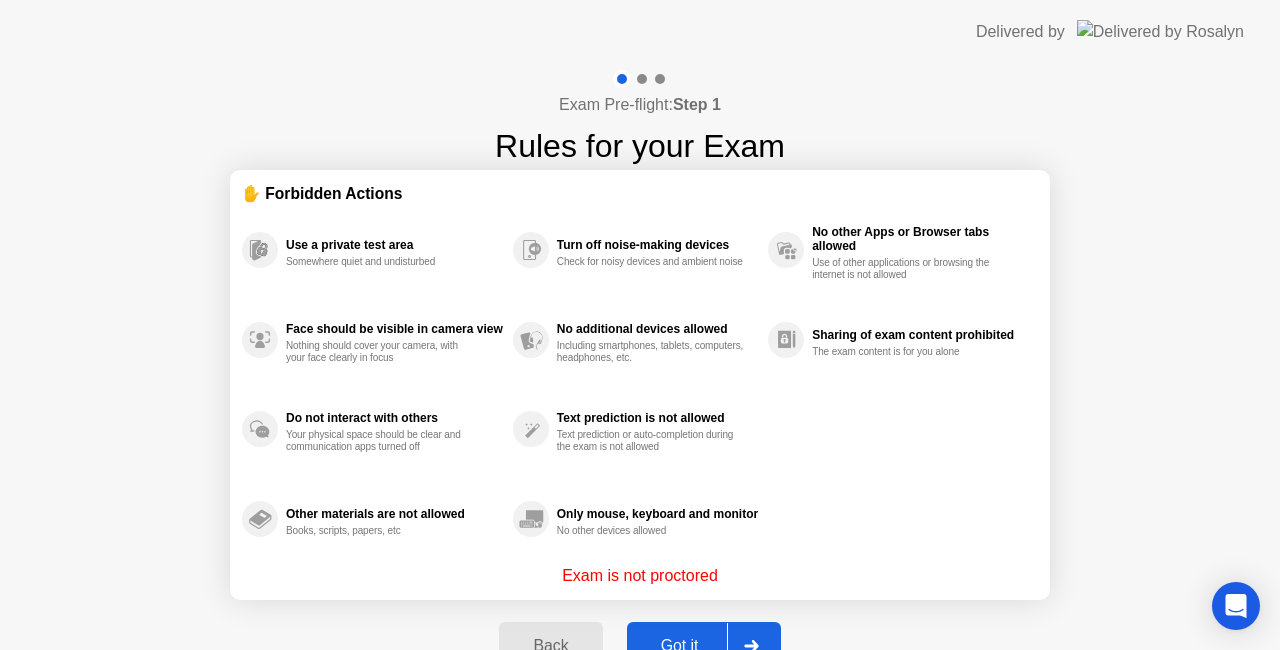 click on "Got it" 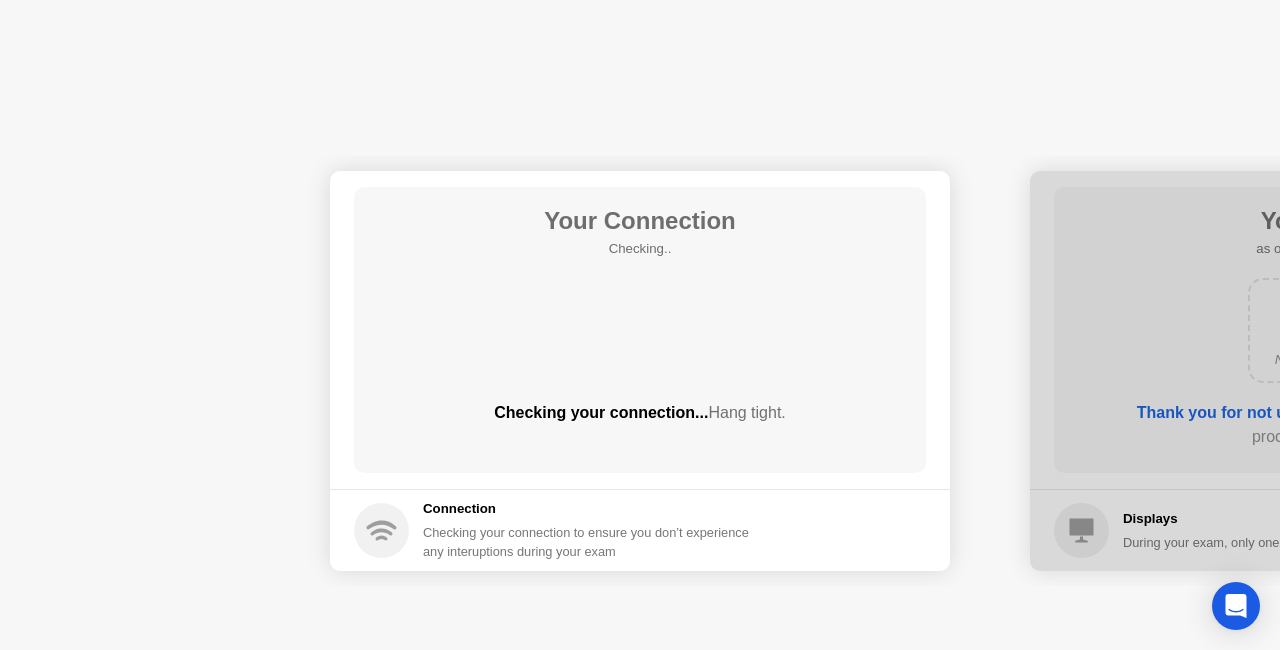 click on "Next" 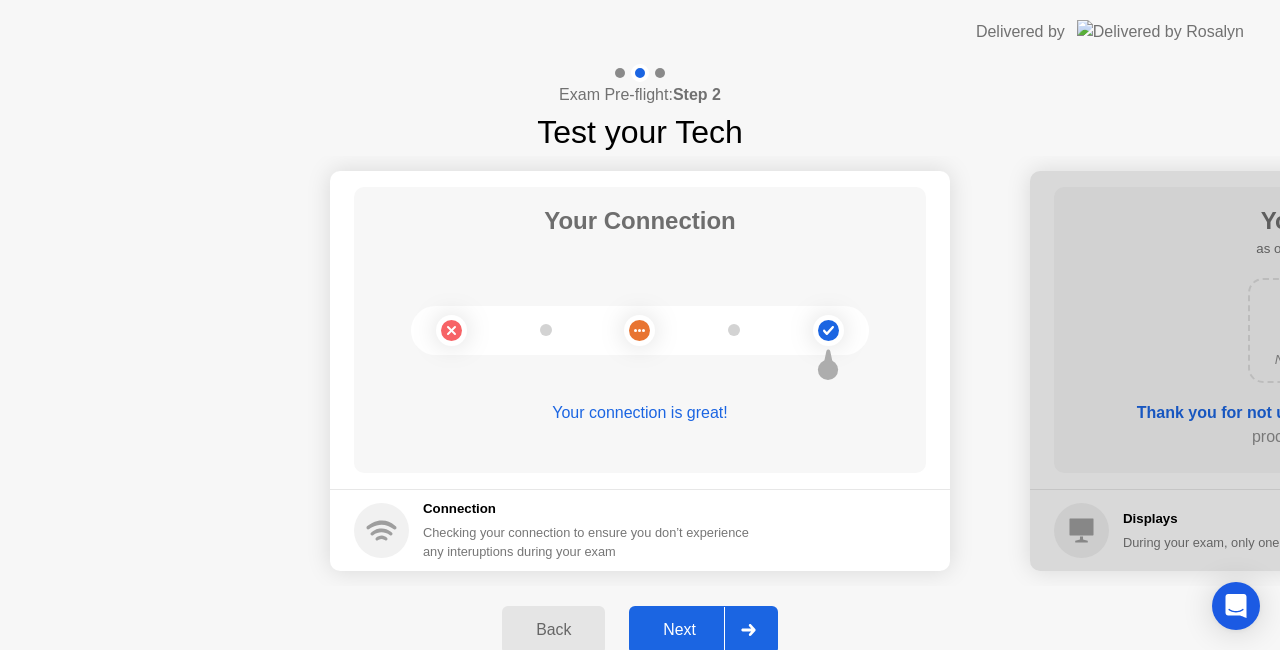 click on "Next" 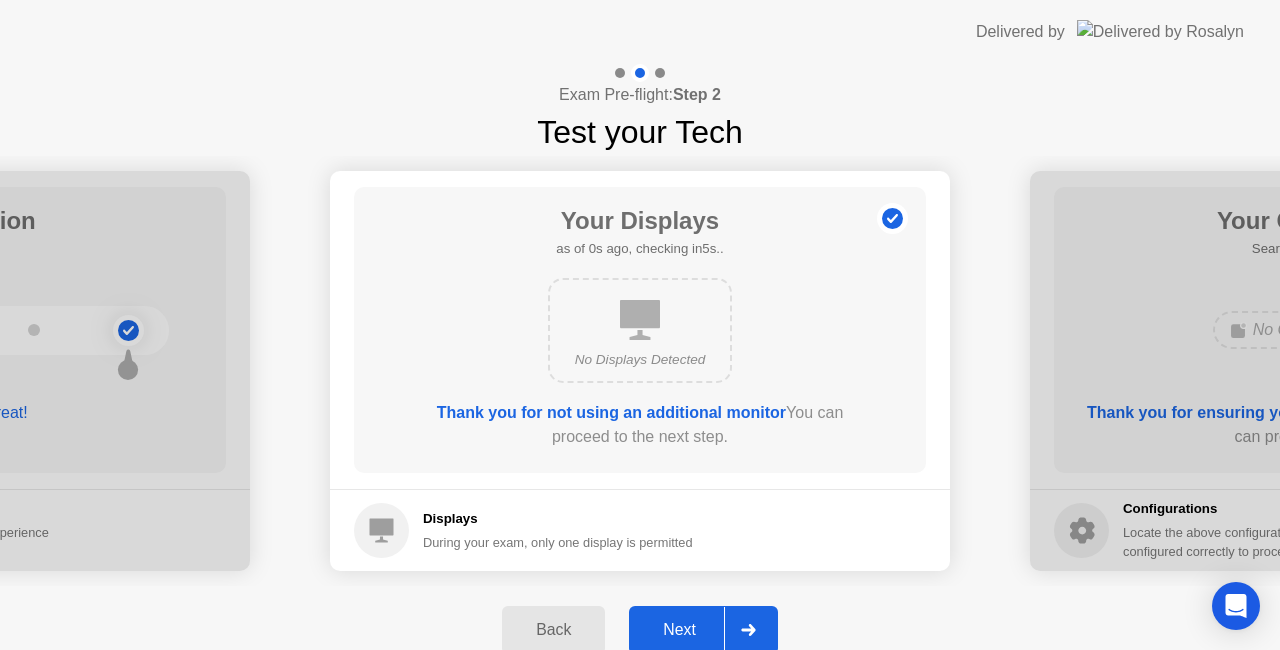 click on "Next" 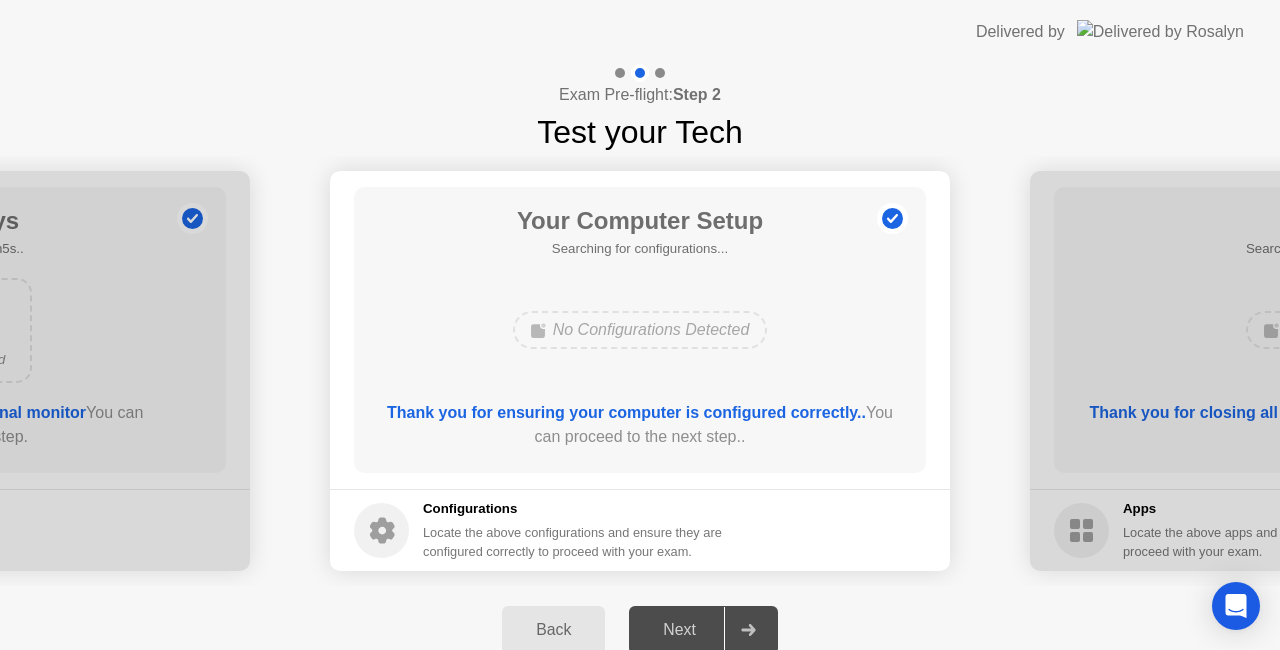 click on "Next" 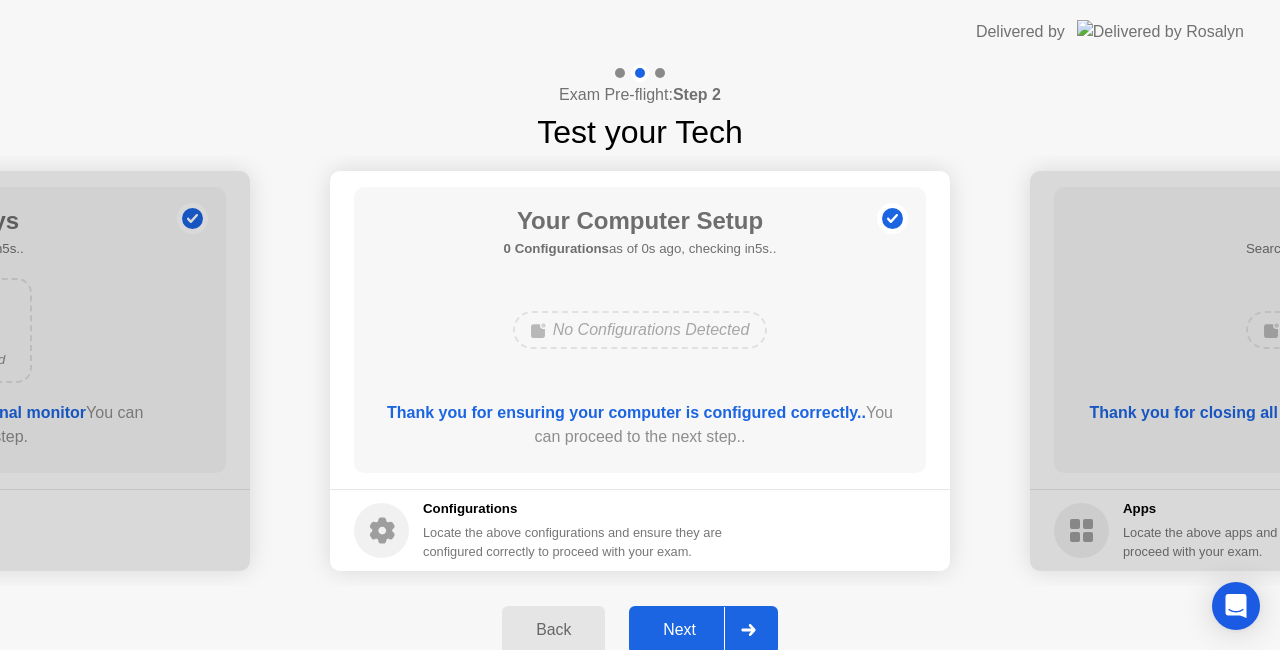 click on "Next" 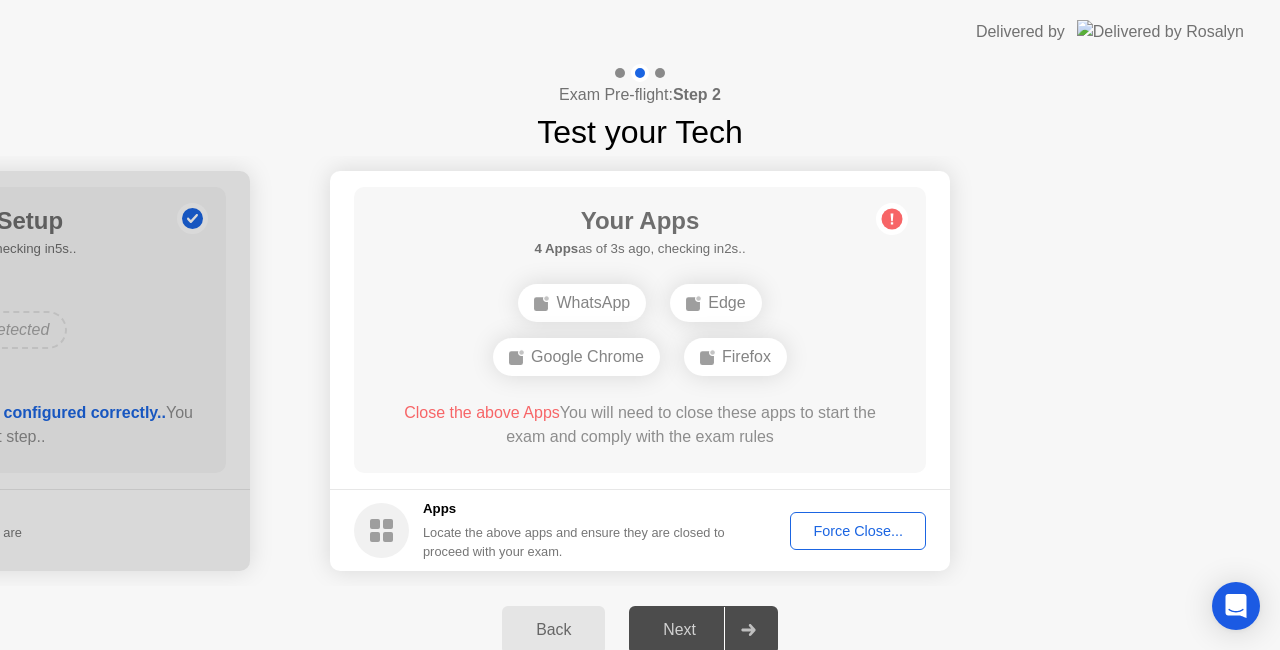 click on "Force Close..." 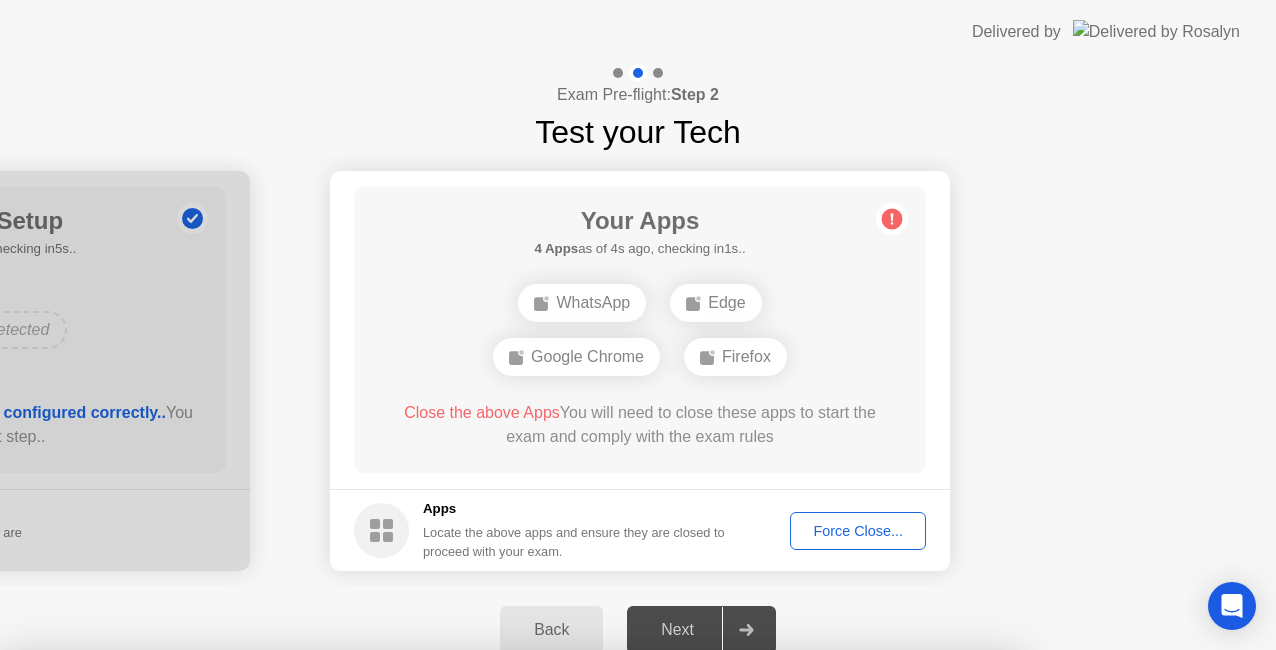 click on "Confirm" at bounding box center (577, 980) 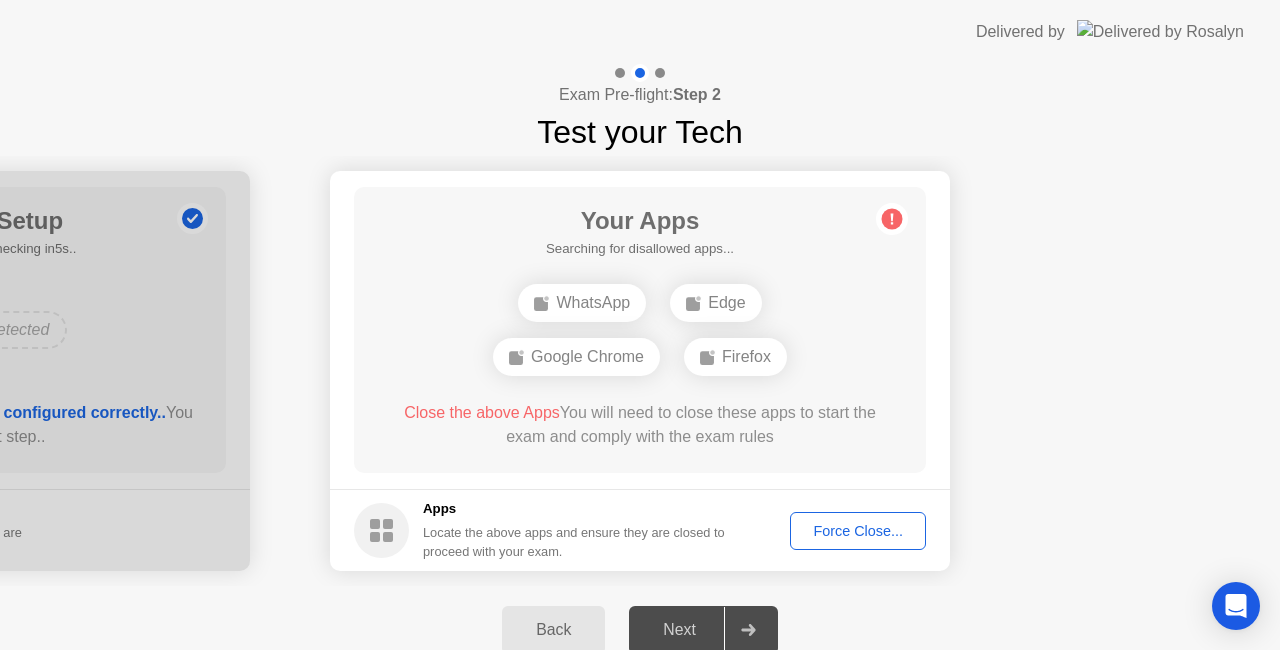 click on "Force Close..." 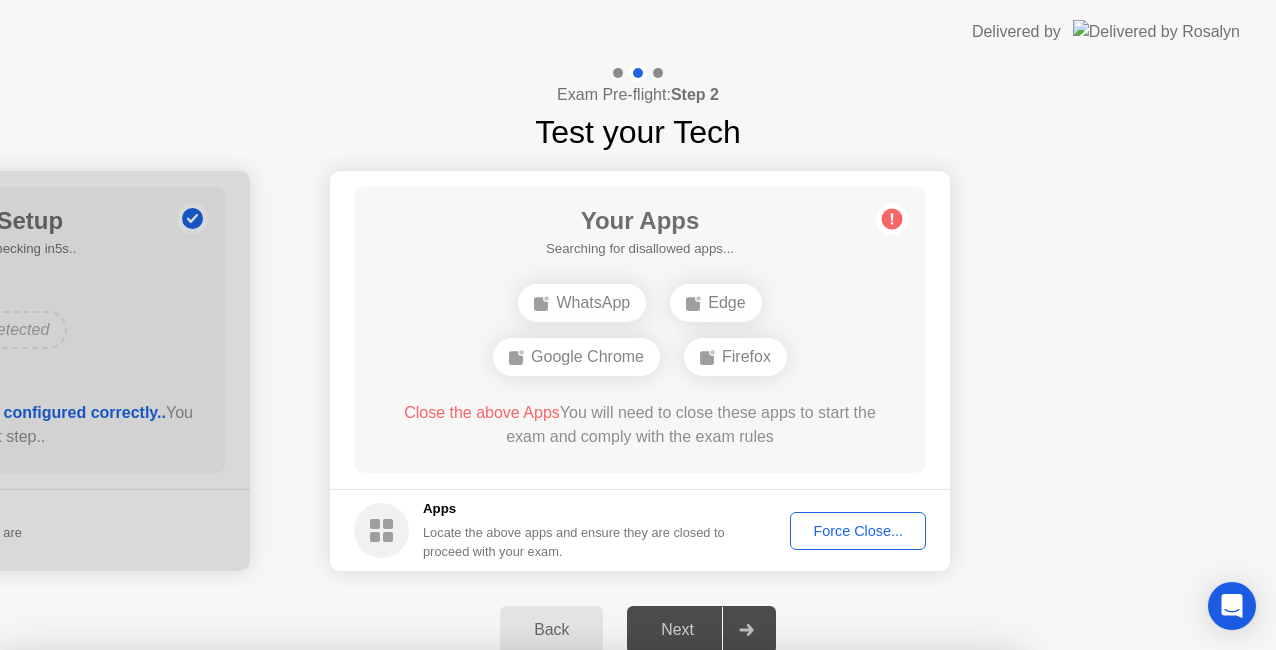 click on "Confirm" at bounding box center (577, 980) 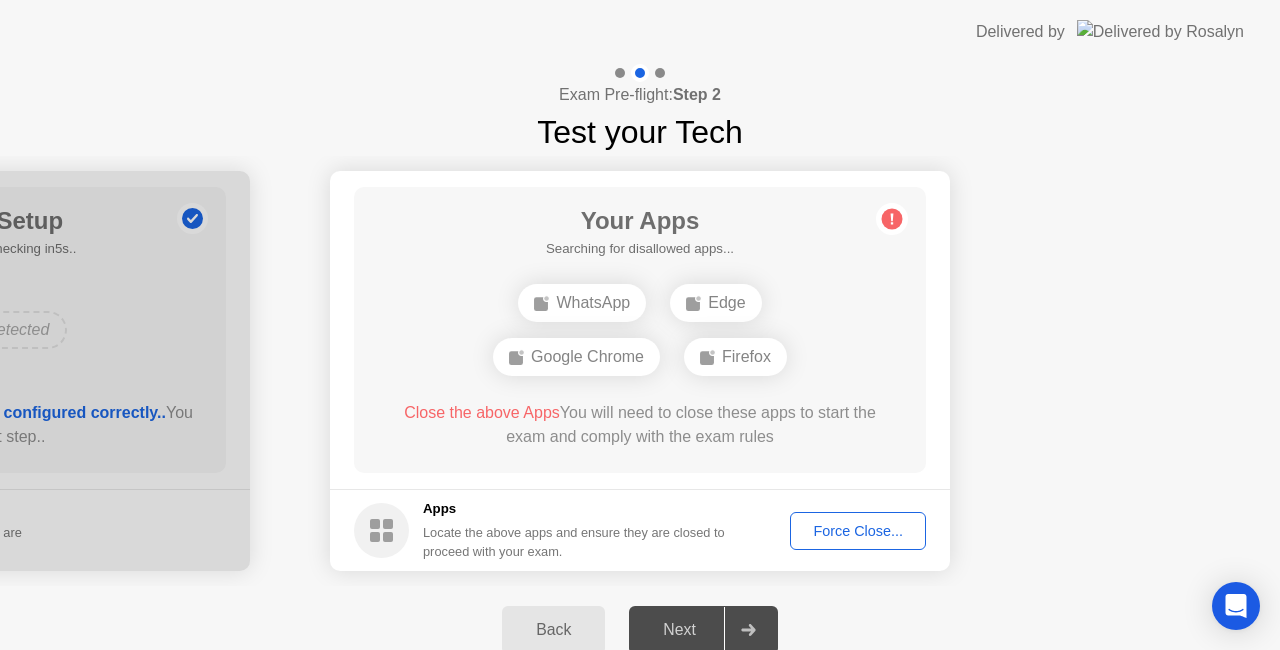 click on "Force Close..." 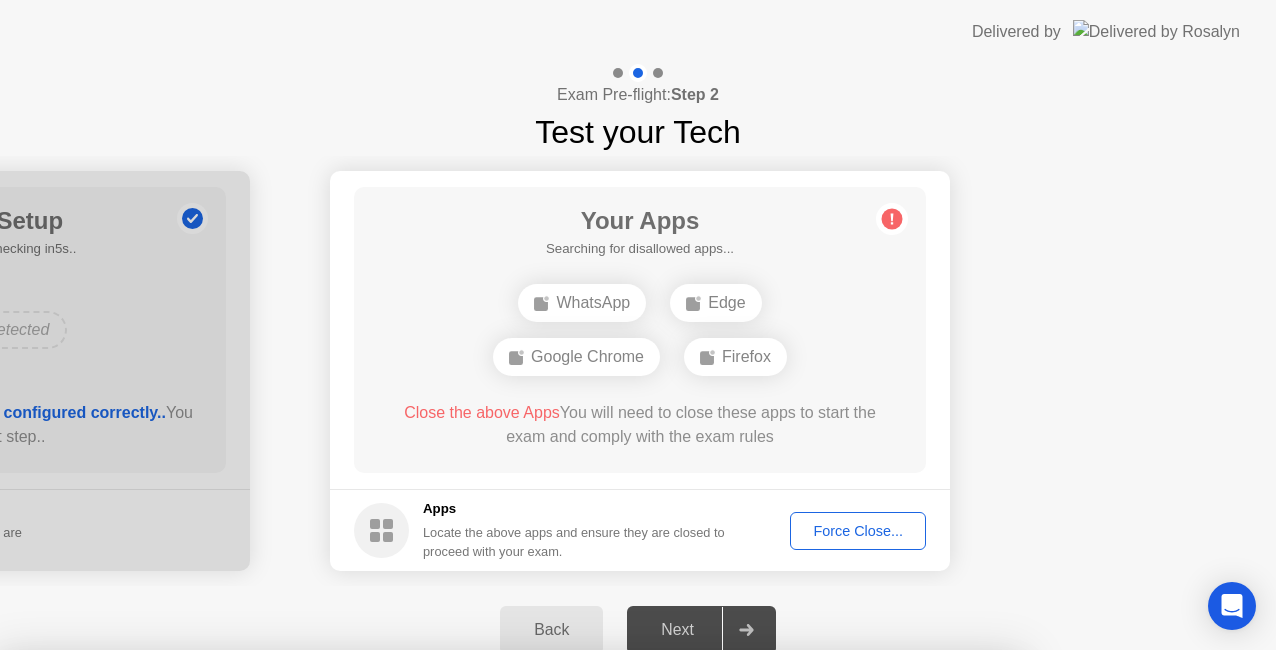 drag, startPoint x: 690, startPoint y: 471, endPoint x: 724, endPoint y: 484, distance: 36.40055 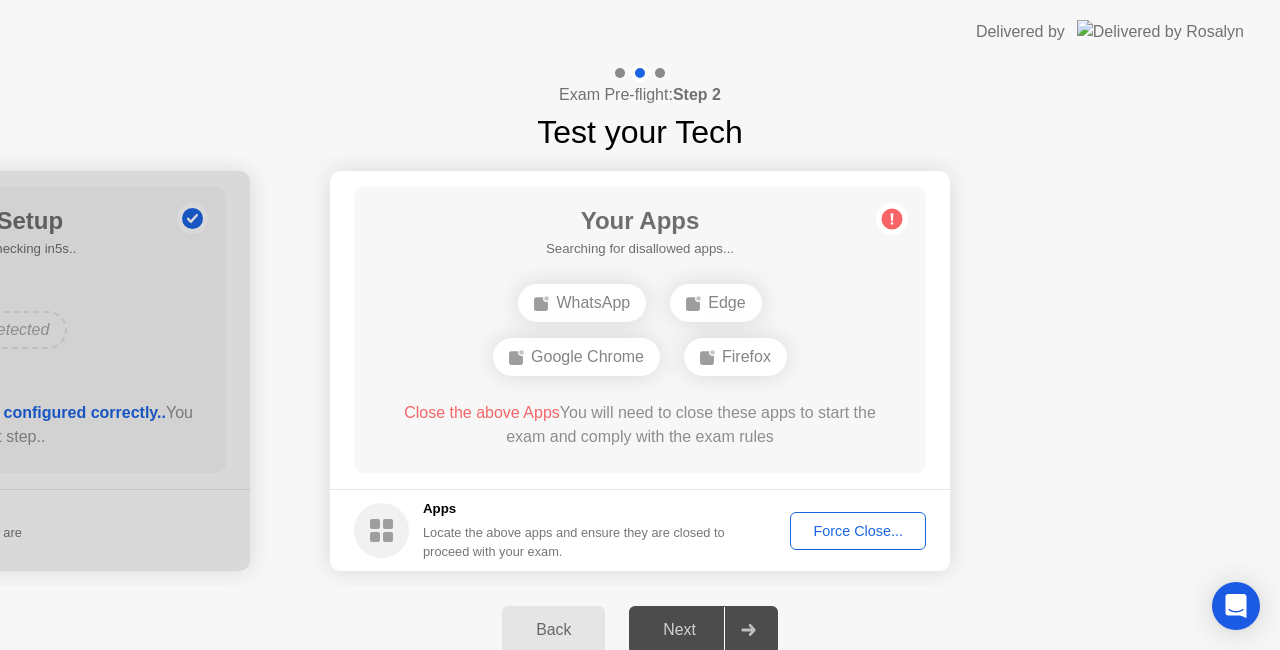 click on "Force Close..." 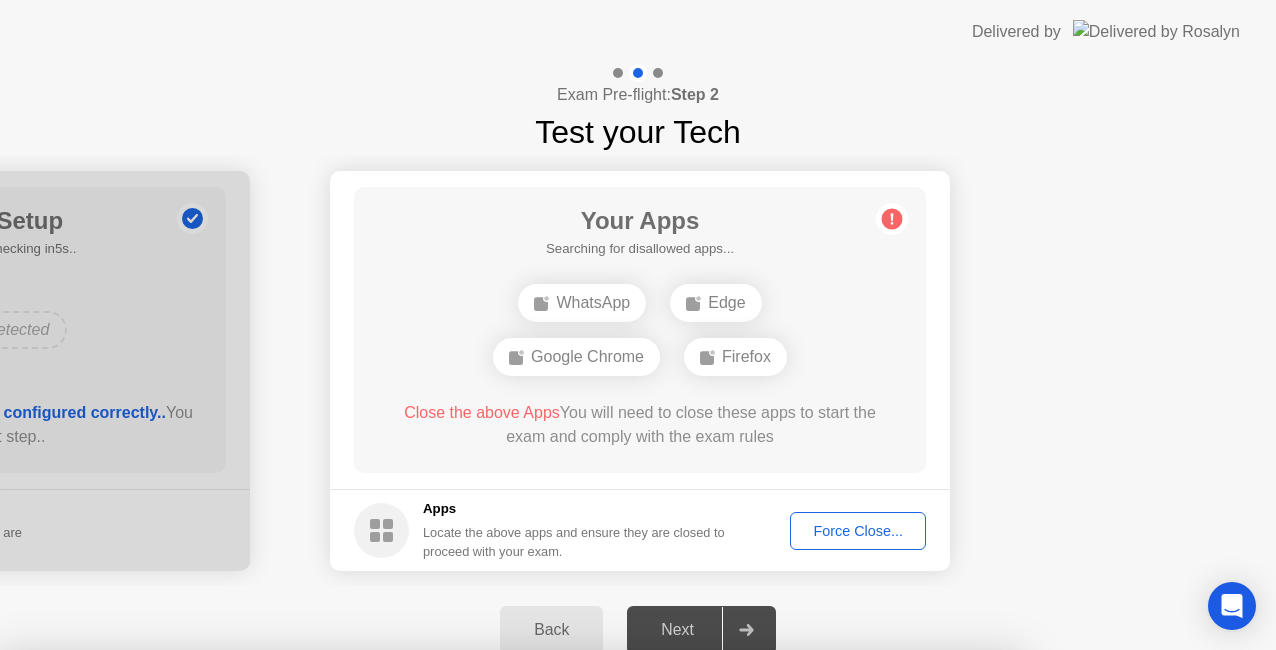 drag, startPoint x: 686, startPoint y: 465, endPoint x: 824, endPoint y: 504, distance: 143.40501 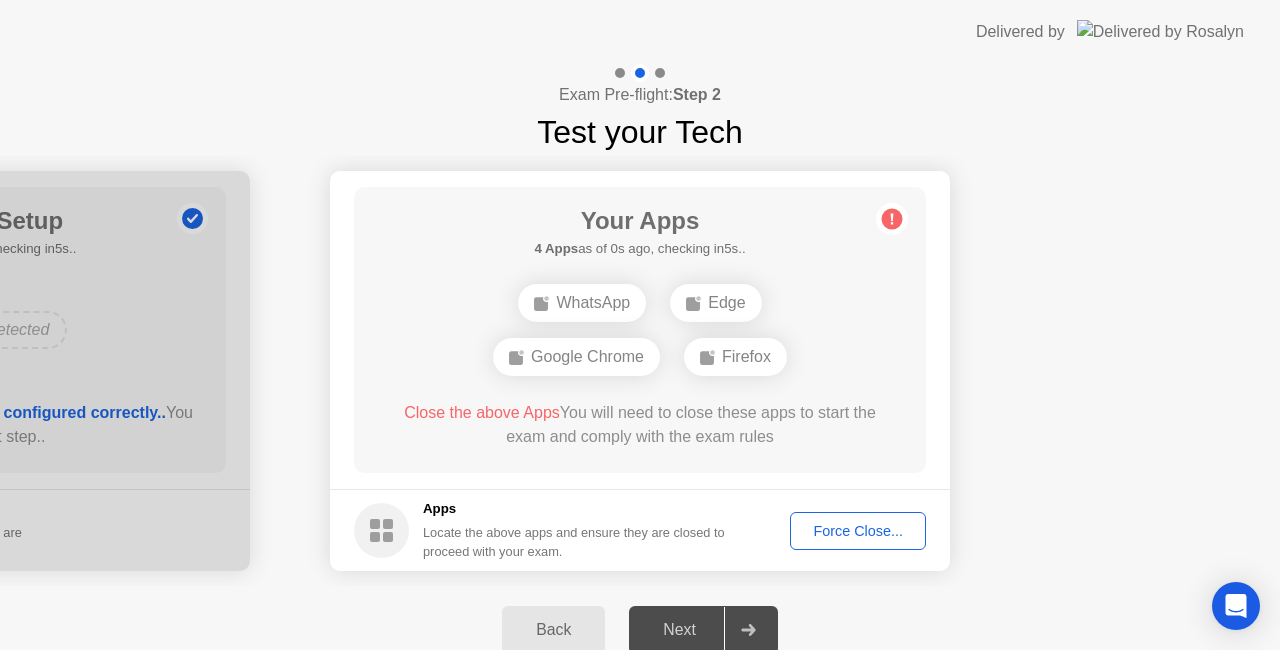 click on "Force Close..." 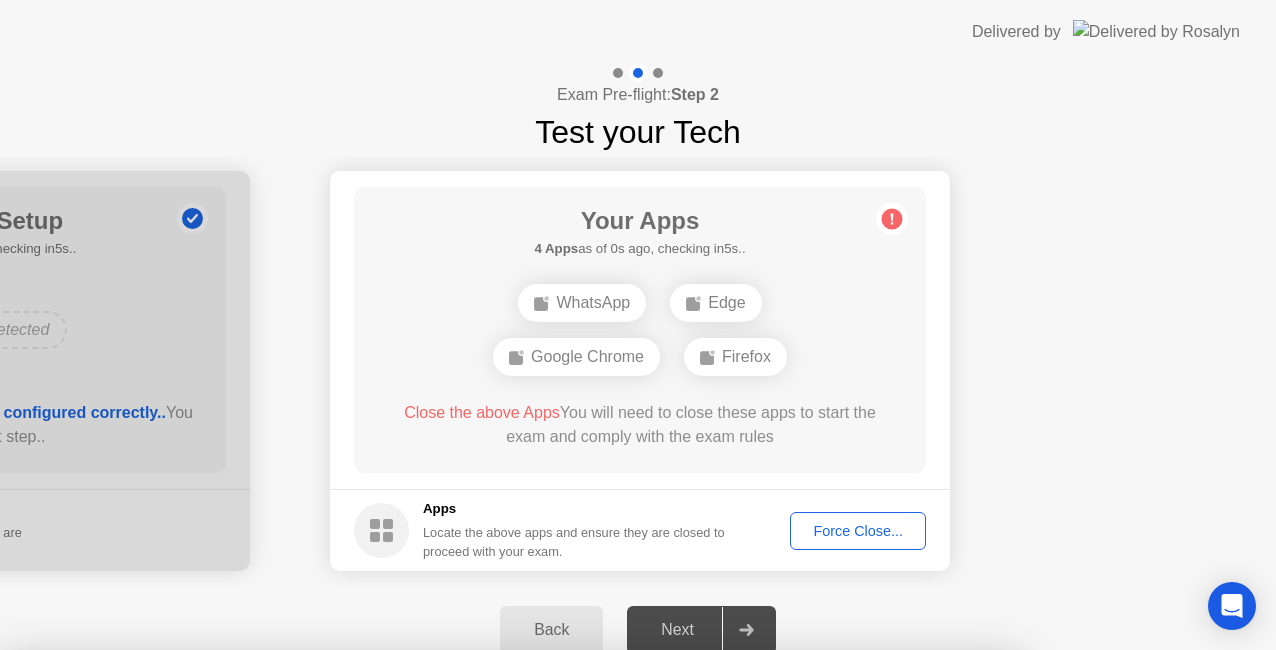click on "Confirm" at bounding box center [577, 980] 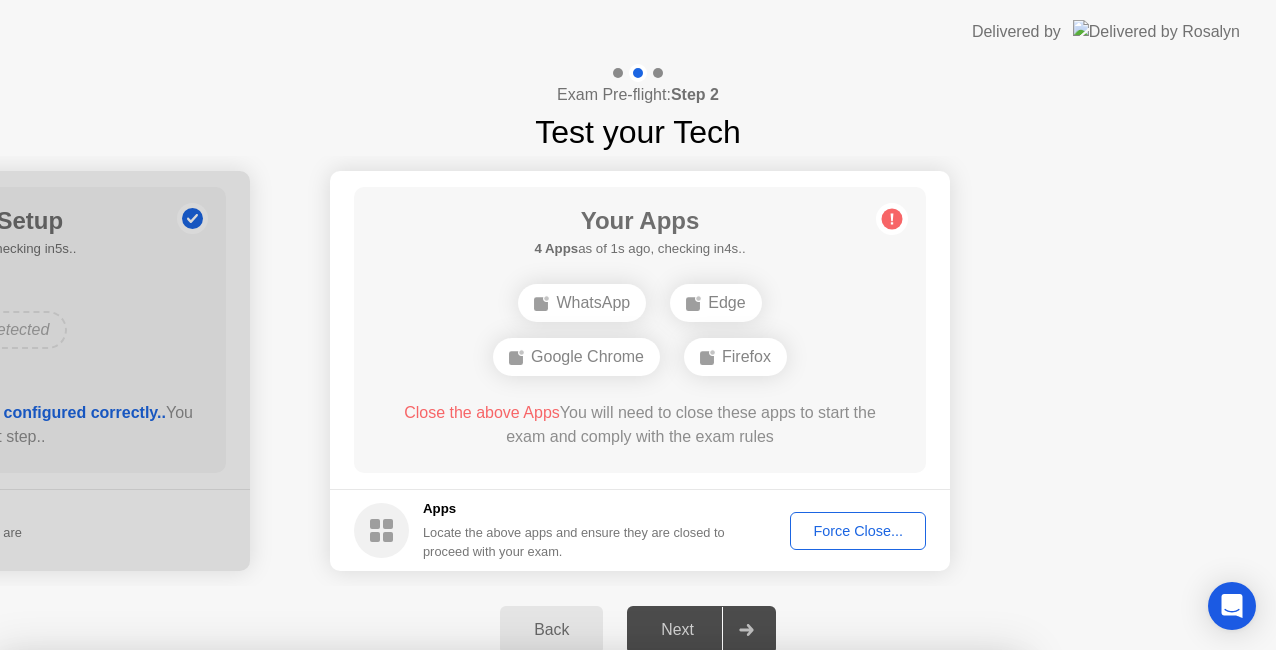 drag, startPoint x: 844, startPoint y: 518, endPoint x: 743, endPoint y: 488, distance: 105.36128 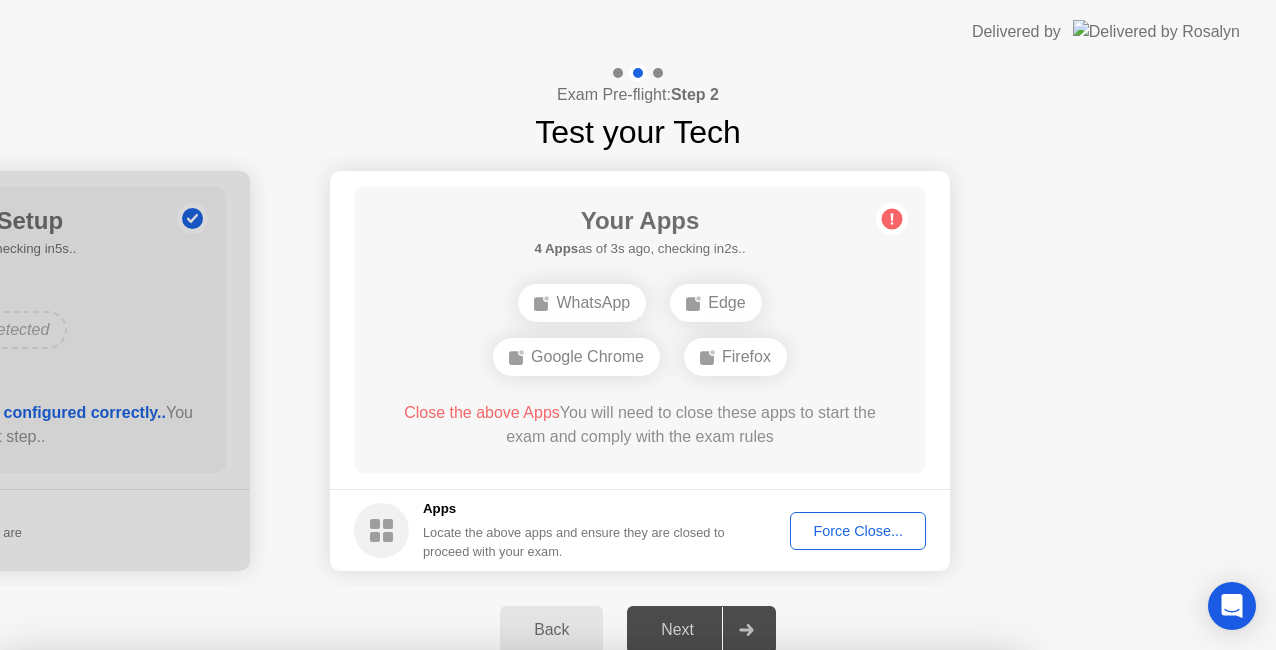 drag, startPoint x: 552, startPoint y: 424, endPoint x: 626, endPoint y: 447, distance: 77.491936 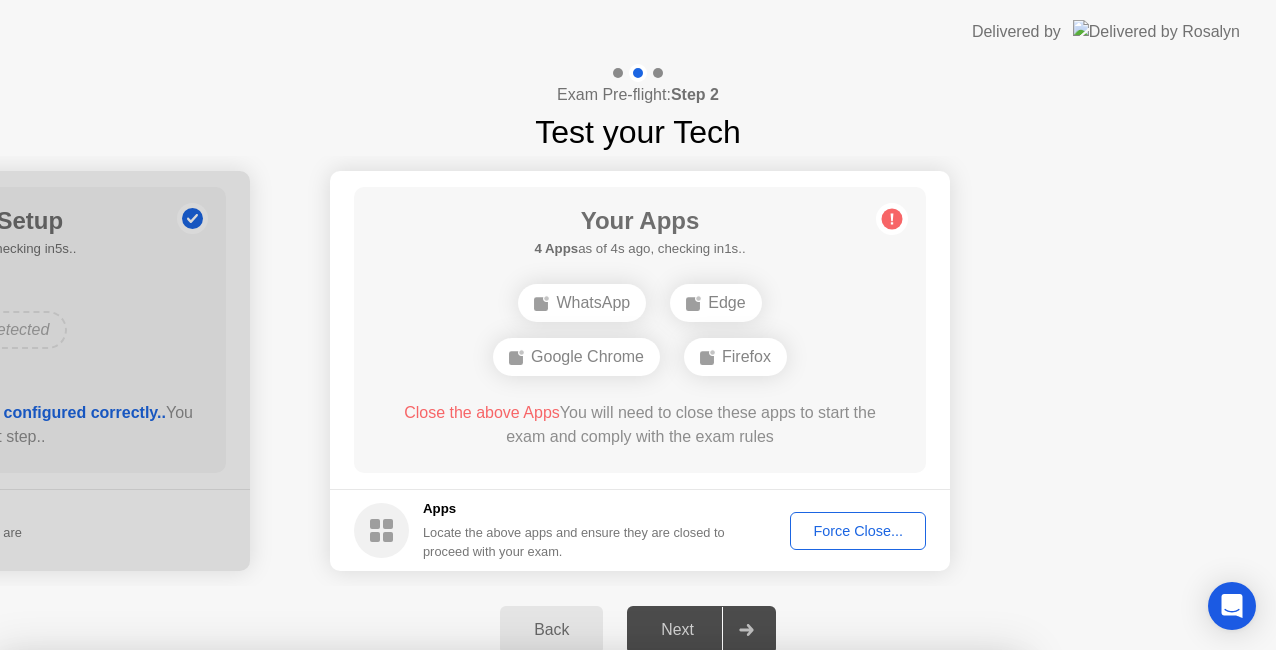 click on "Close" at bounding box center (429, 1497) 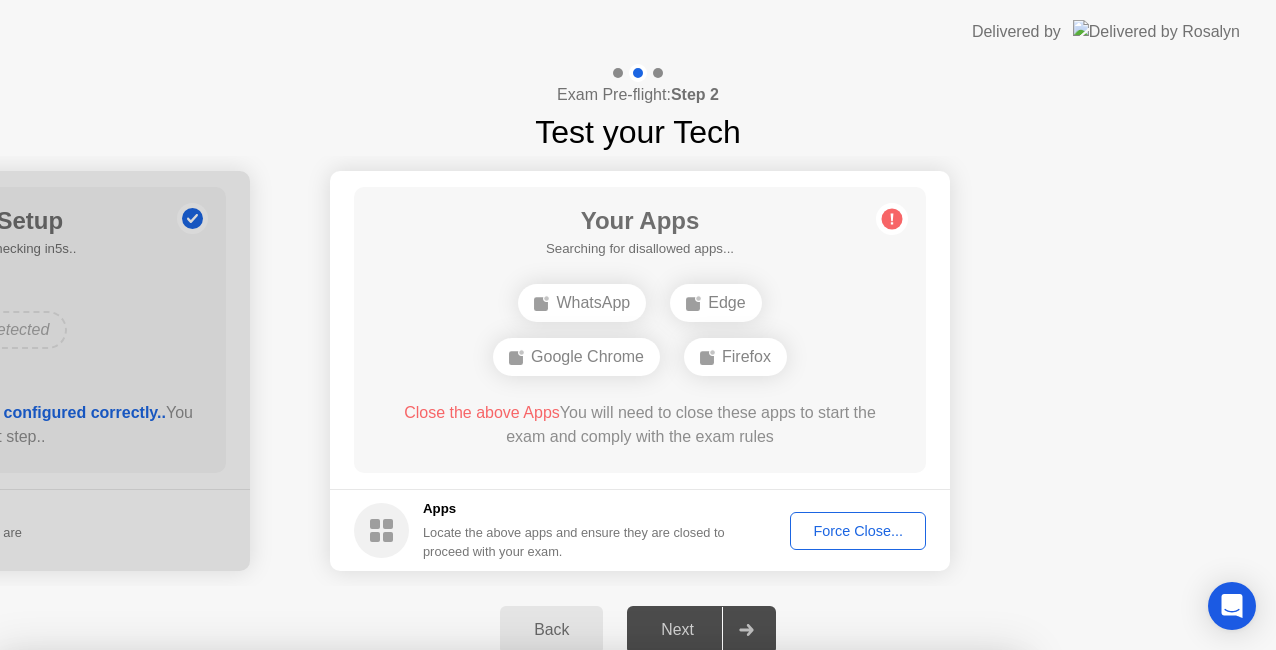 click on "Close" at bounding box center [429, 942] 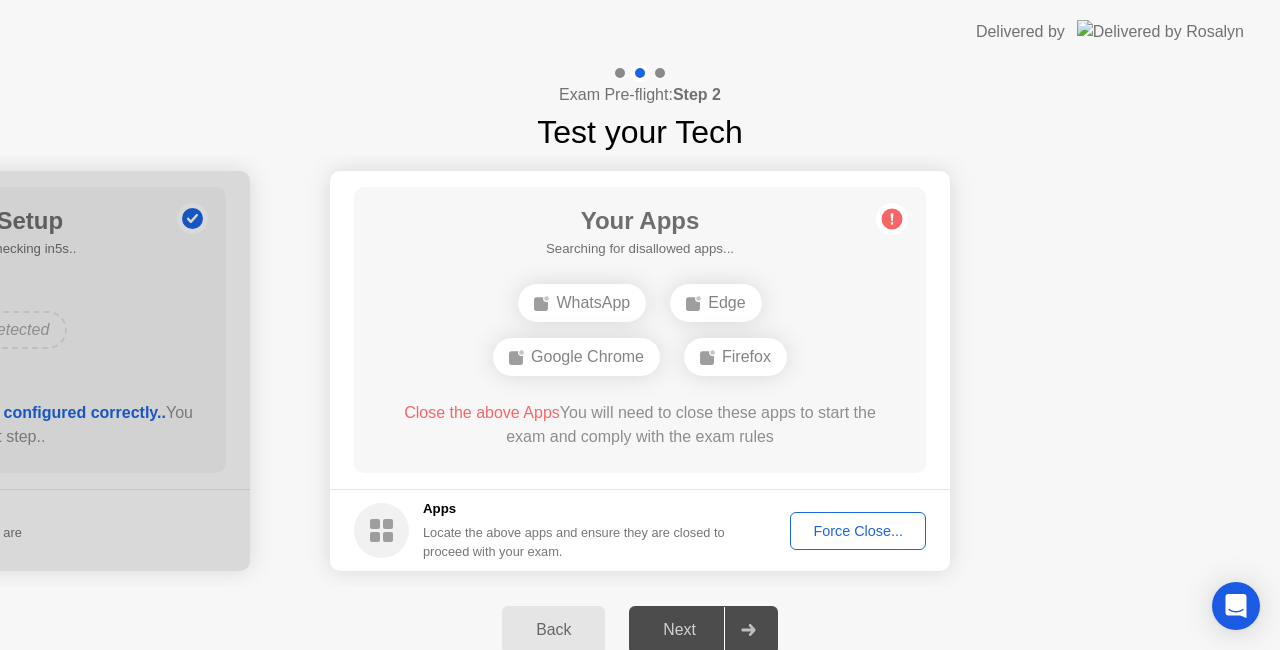 click on "Force Close..." 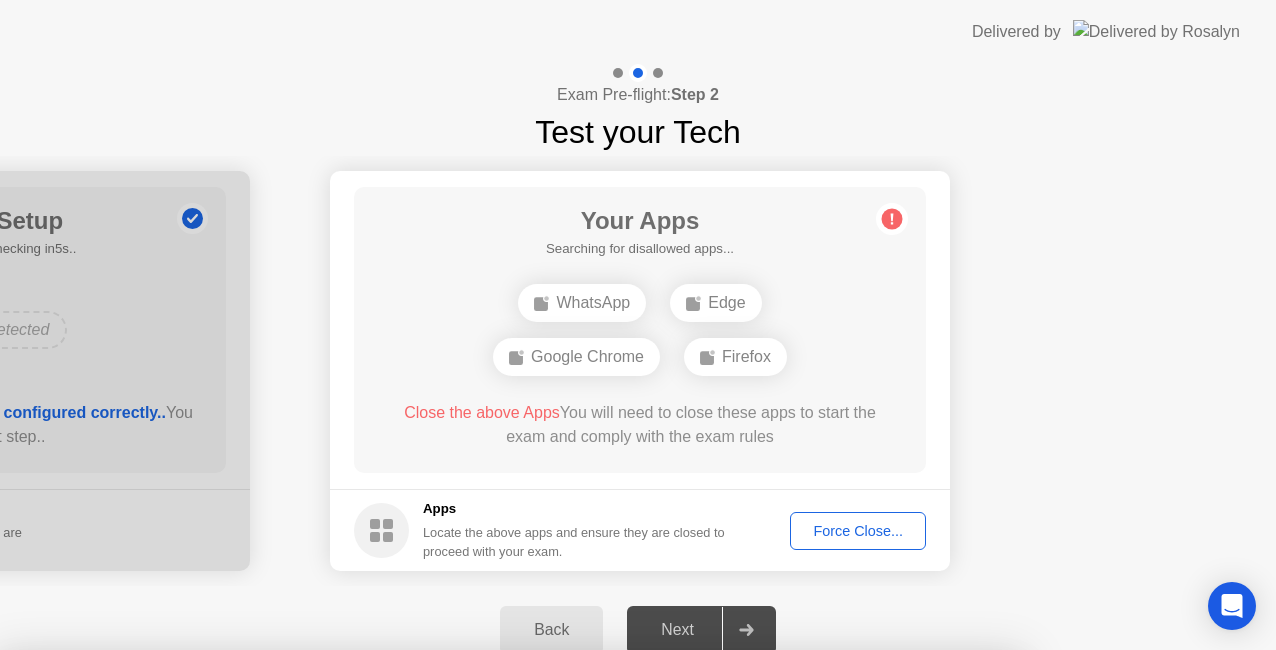 click on "Cancel" at bounding box center (440, 980) 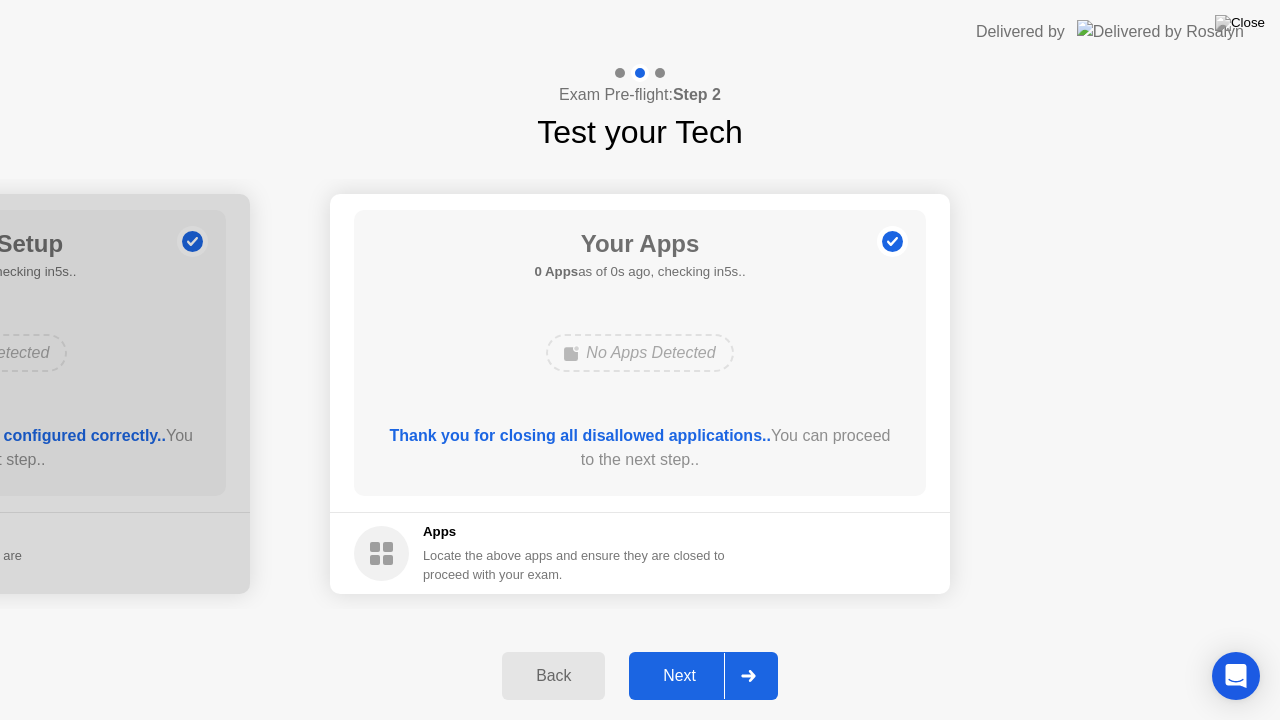 click on "Next" 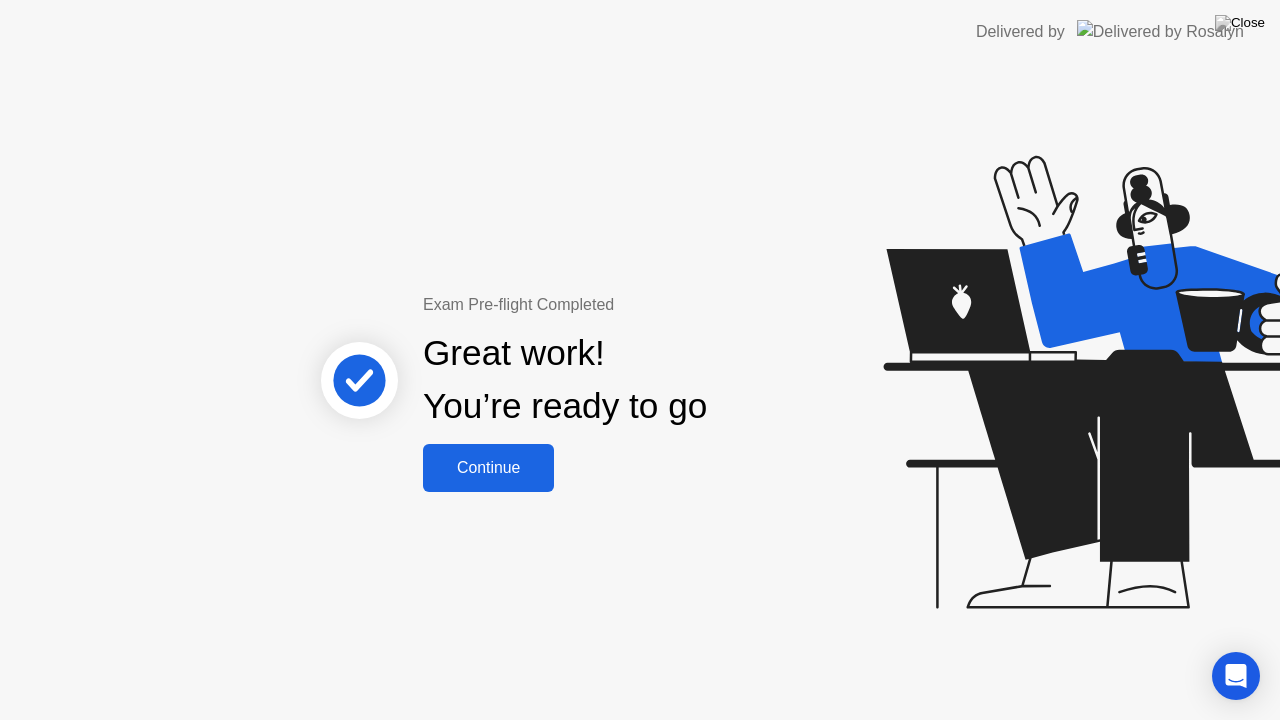 click on "Continue" 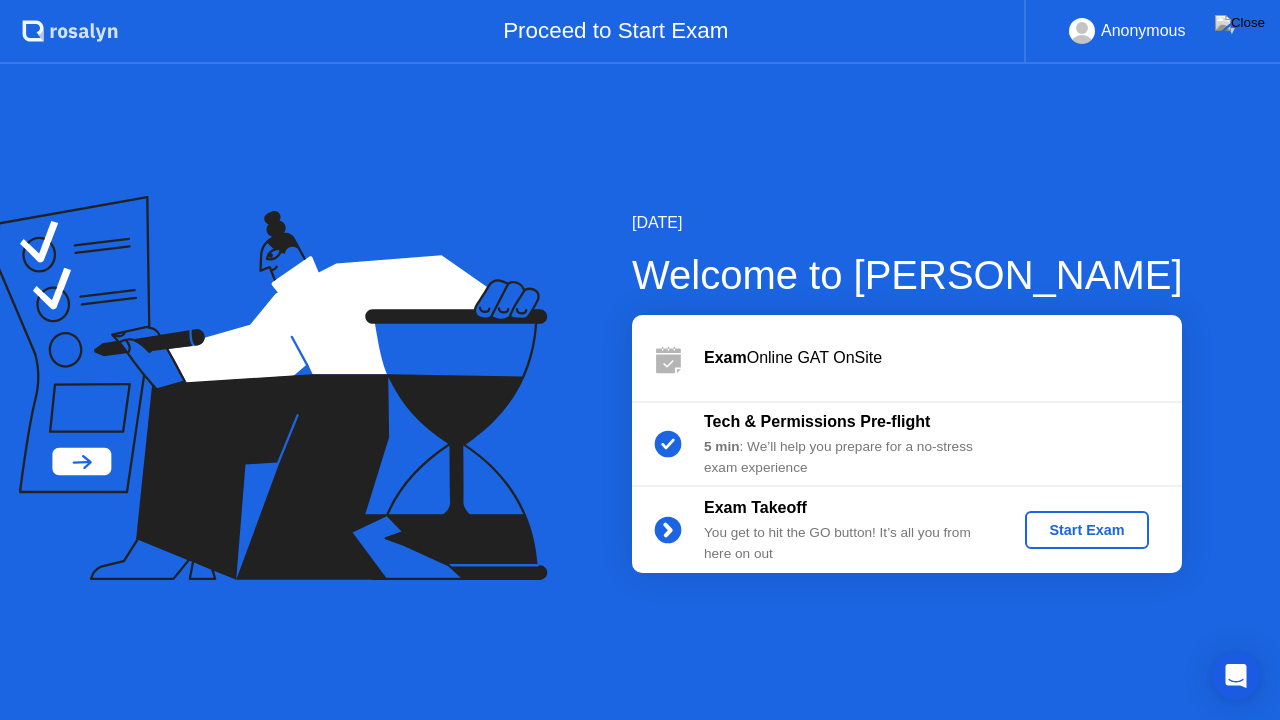 click on "Start Exam" 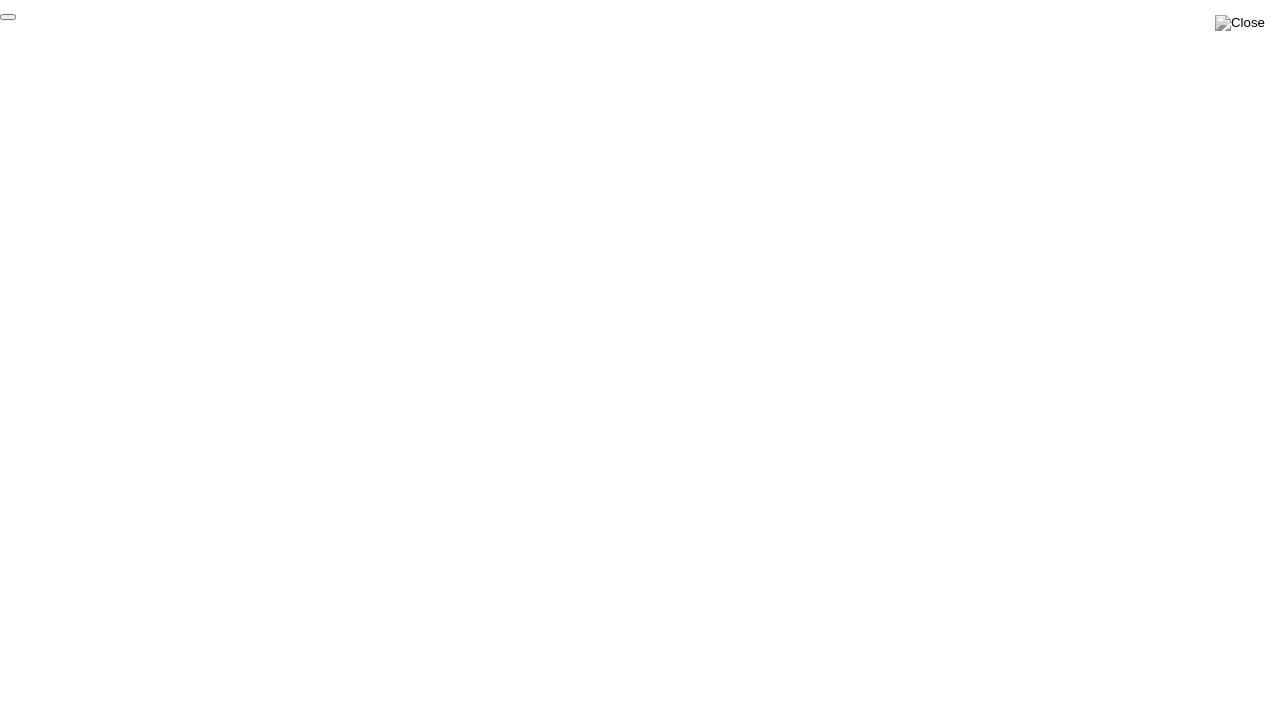click on "End Proctoring Session" 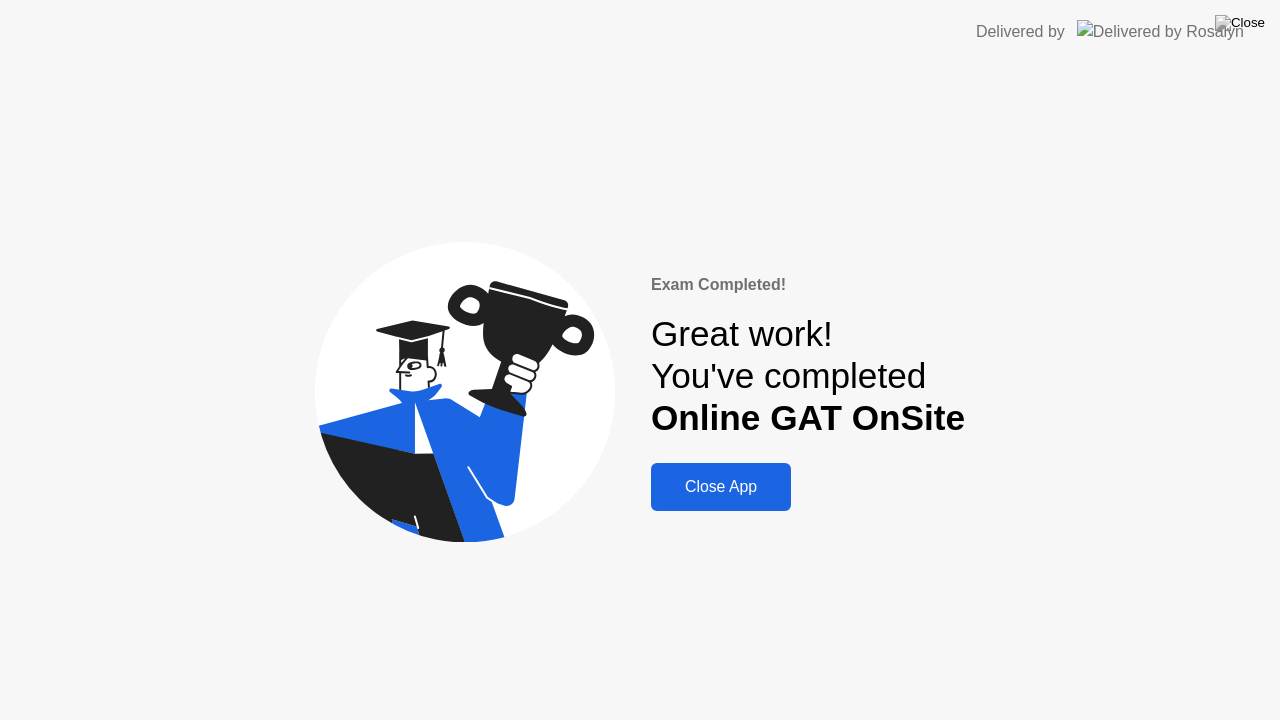 click on "Close App" 